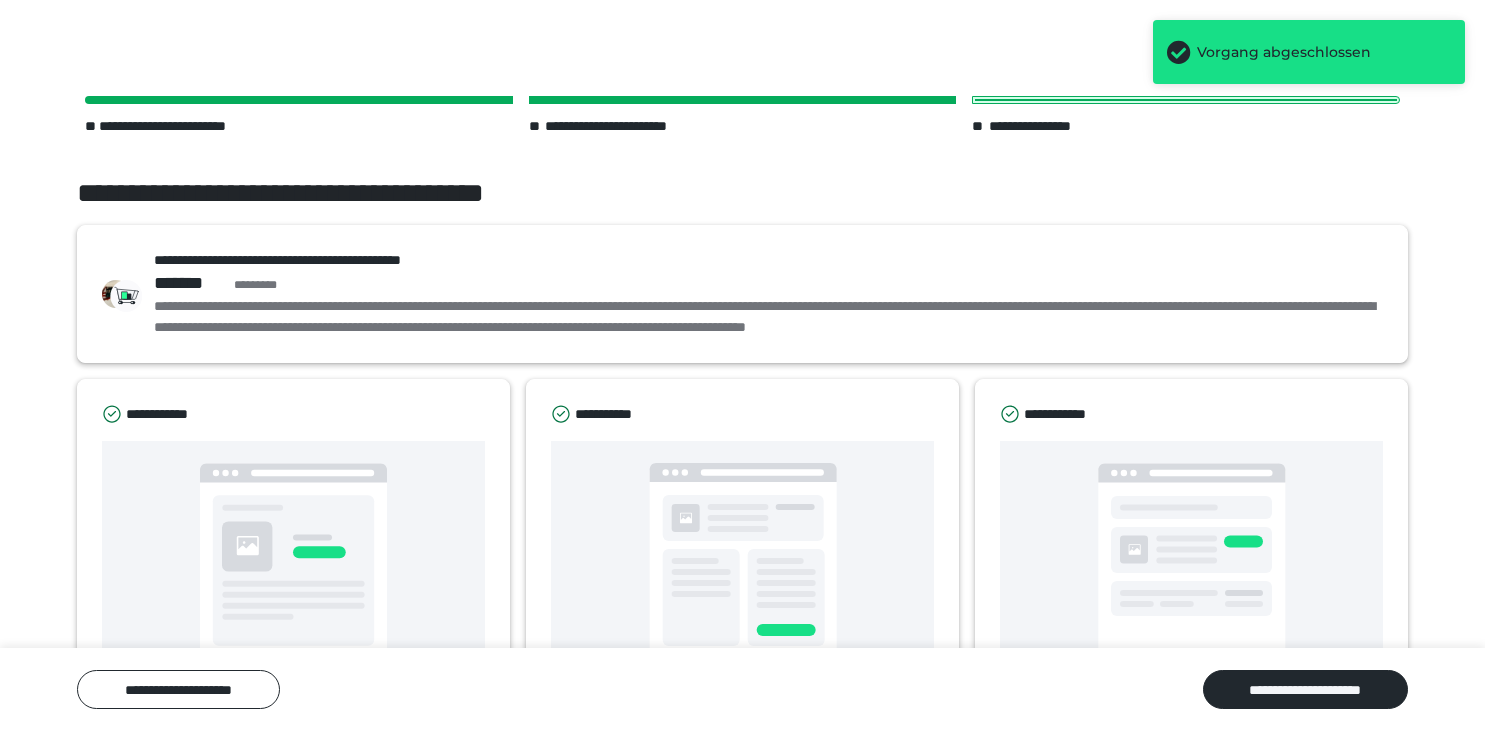 scroll, scrollTop: 0, scrollLeft: 0, axis: both 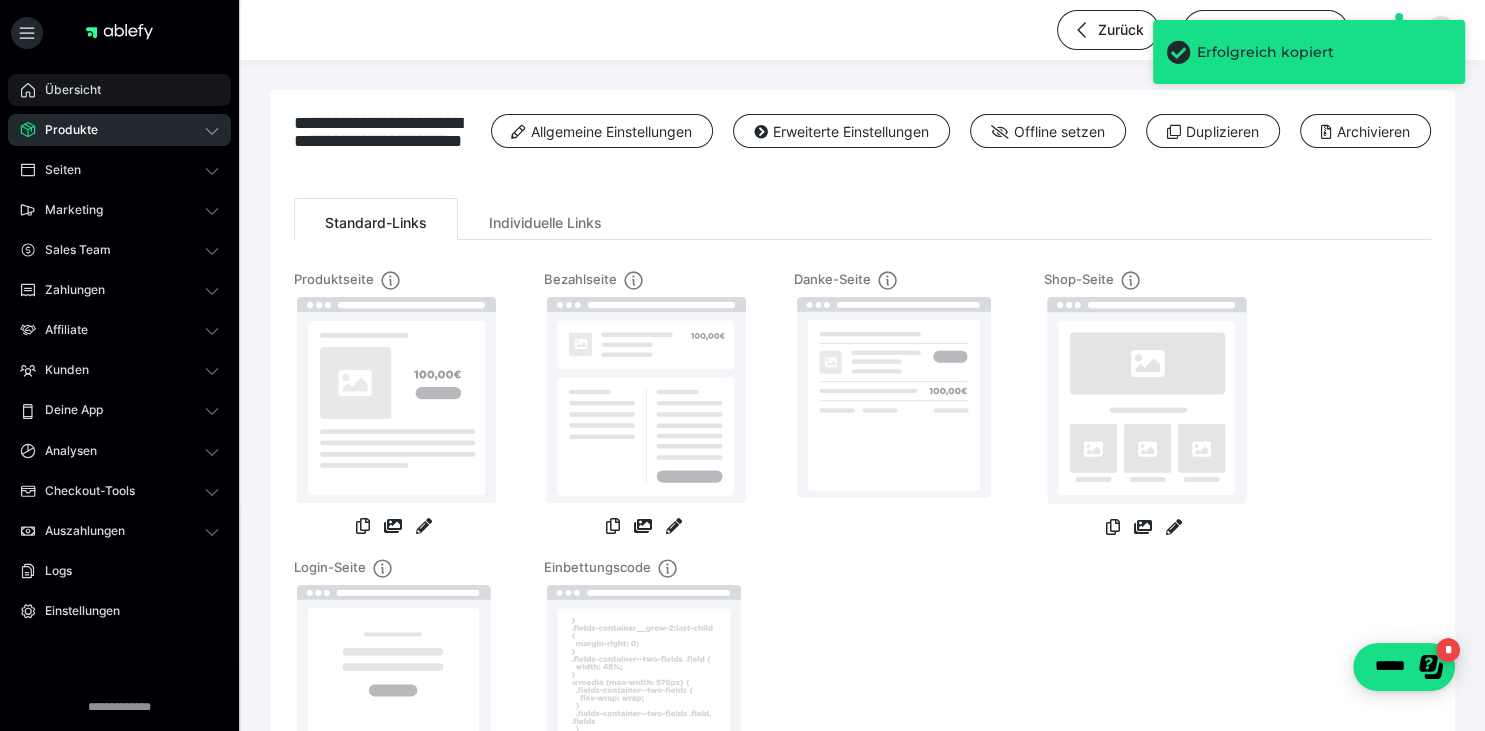 click on "Übersicht" at bounding box center [66, 90] 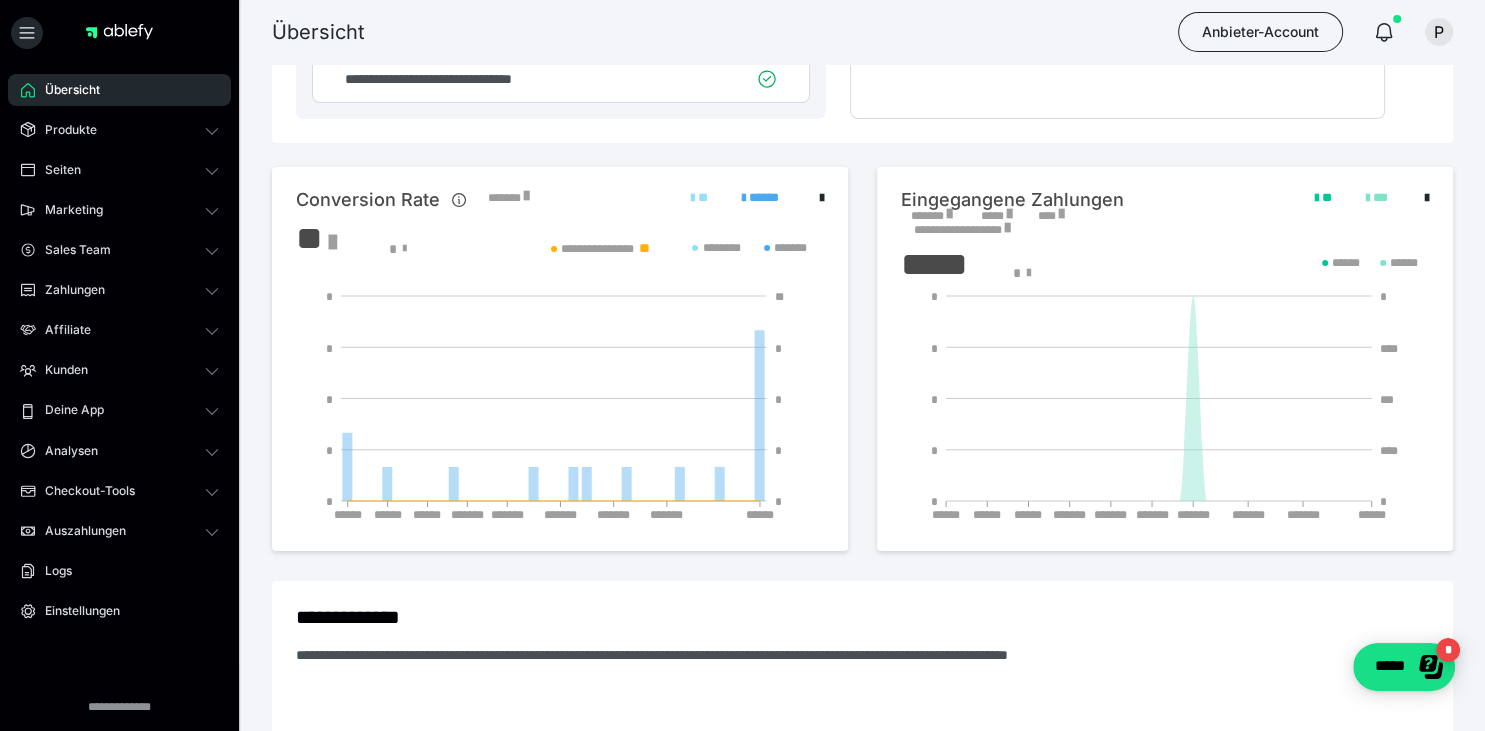 scroll, scrollTop: 308, scrollLeft: 0, axis: vertical 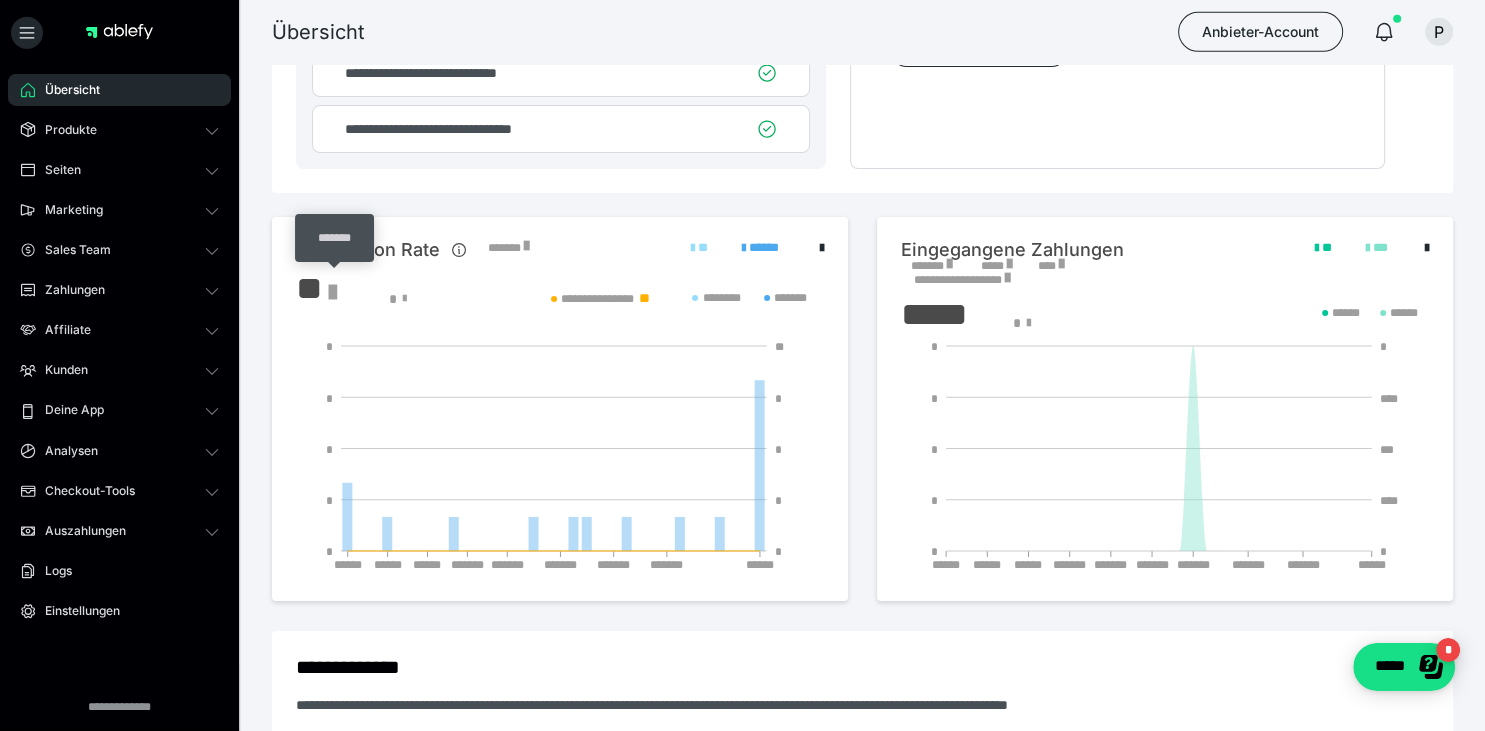 click on "**" at bounding box center [335, 289] 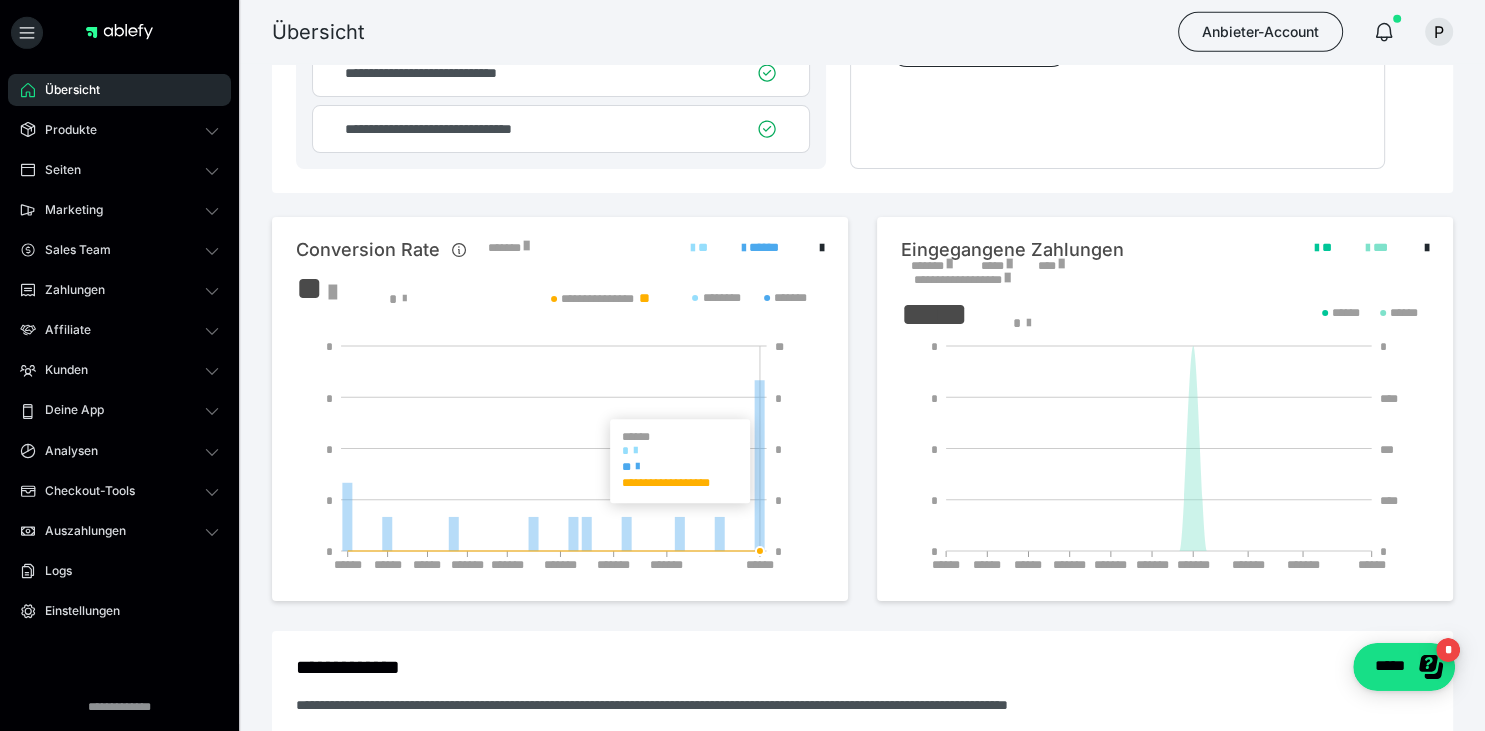 click 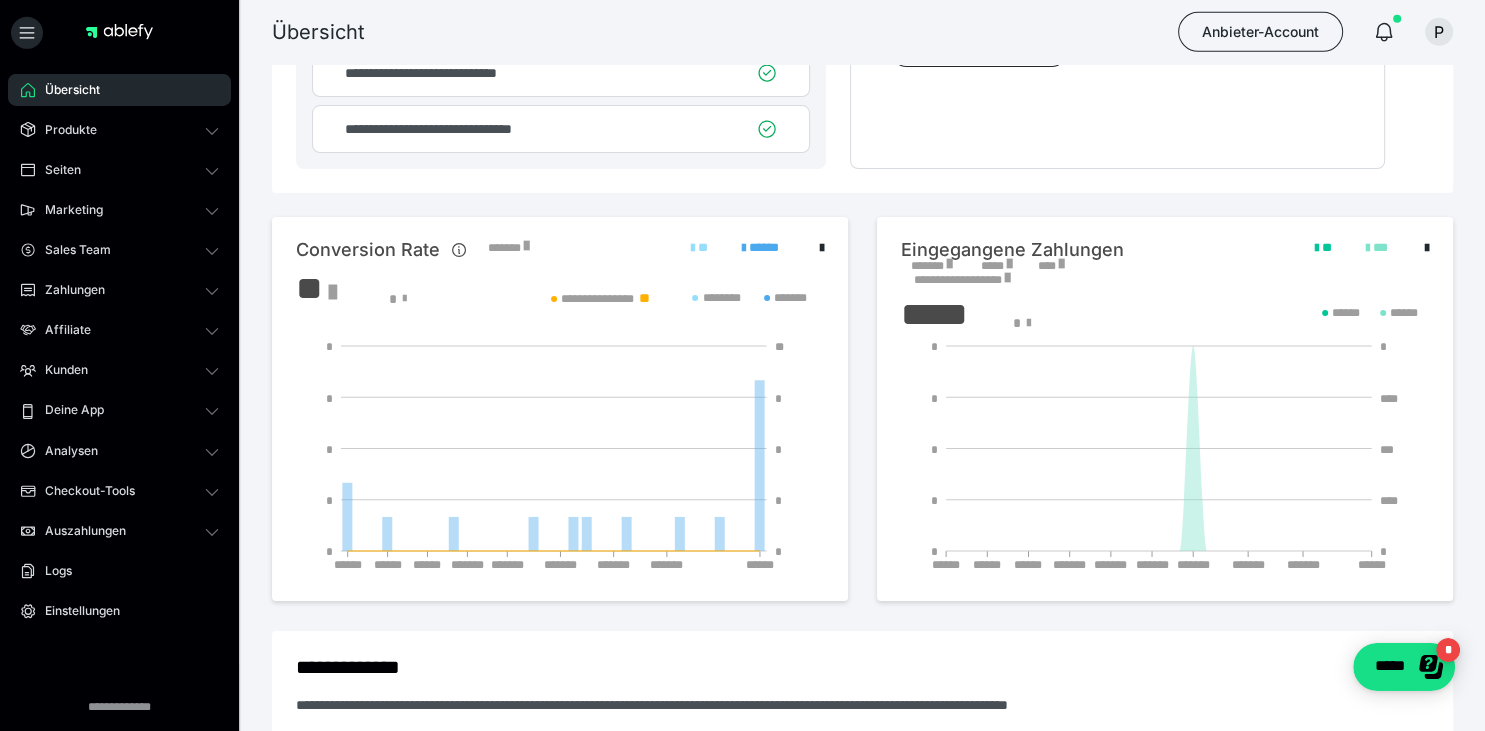 scroll, scrollTop: 0, scrollLeft: 0, axis: both 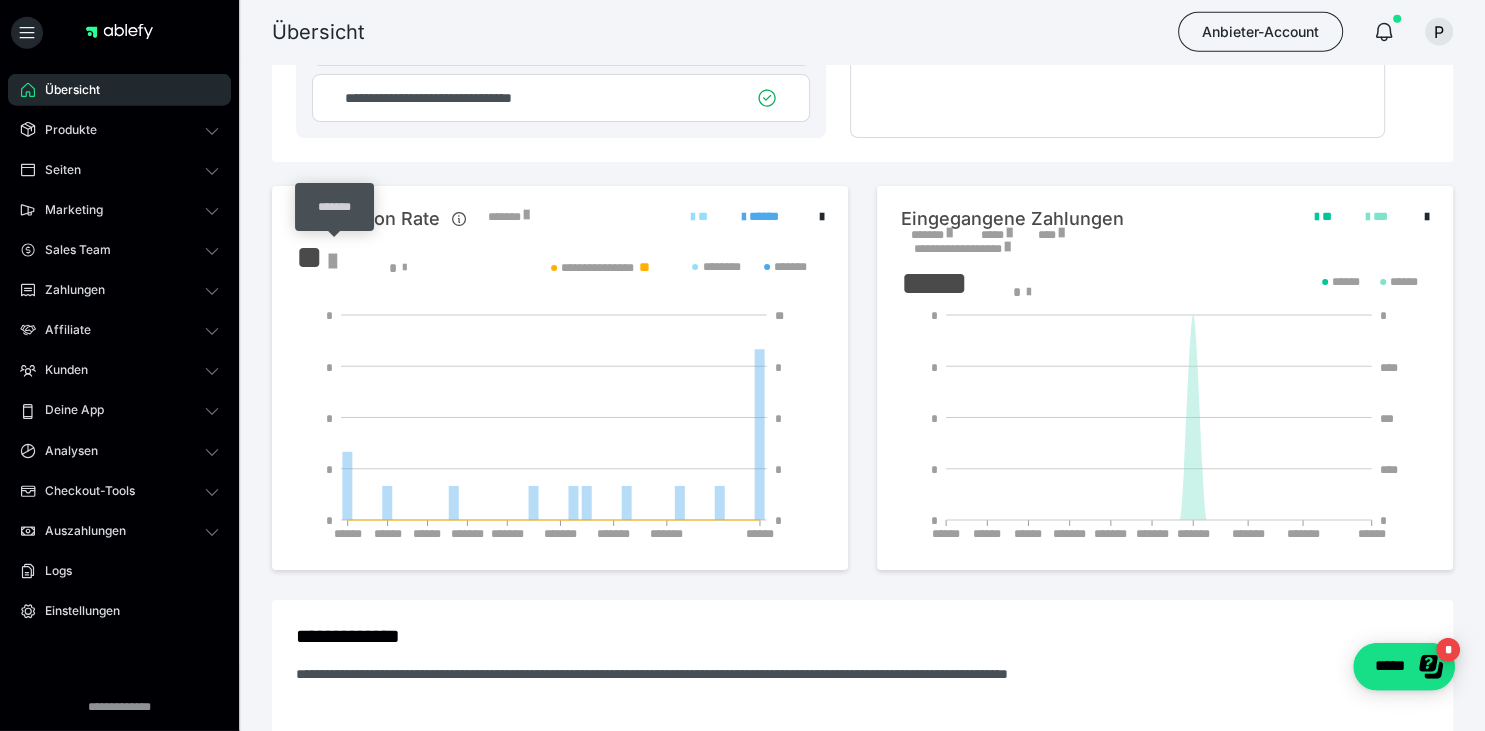 click at bounding box center (329, 262) 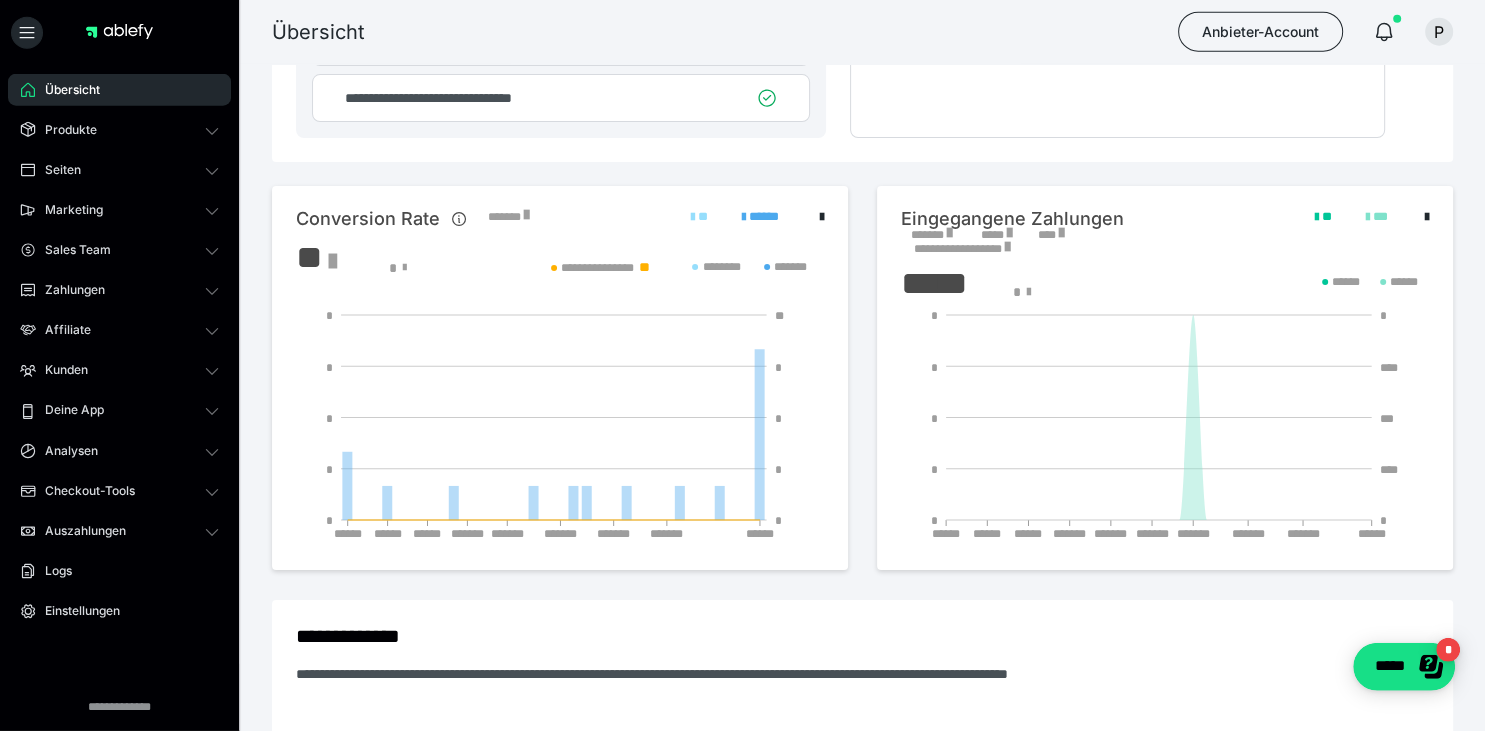 scroll, scrollTop: 0, scrollLeft: 0, axis: both 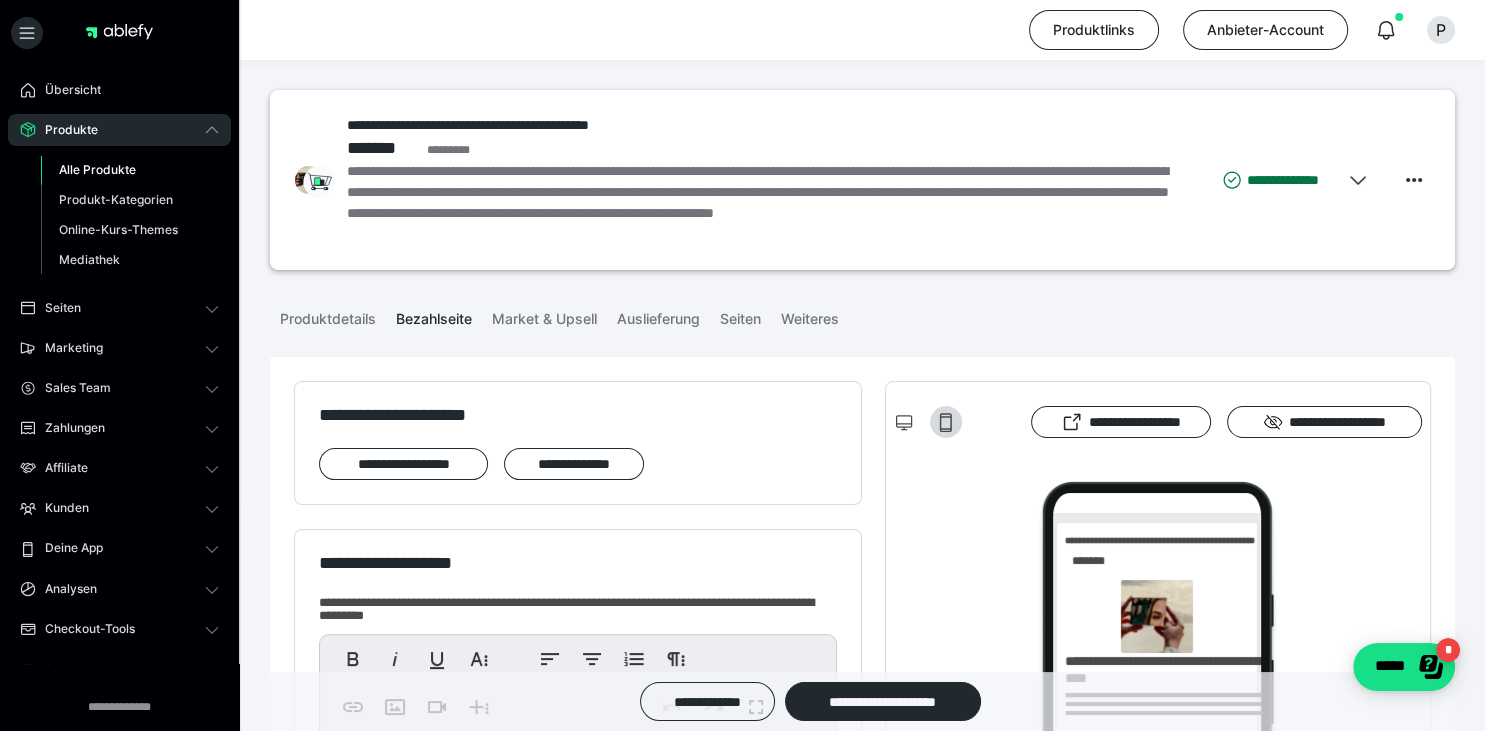 click on "Alle Produkte" at bounding box center [97, 169] 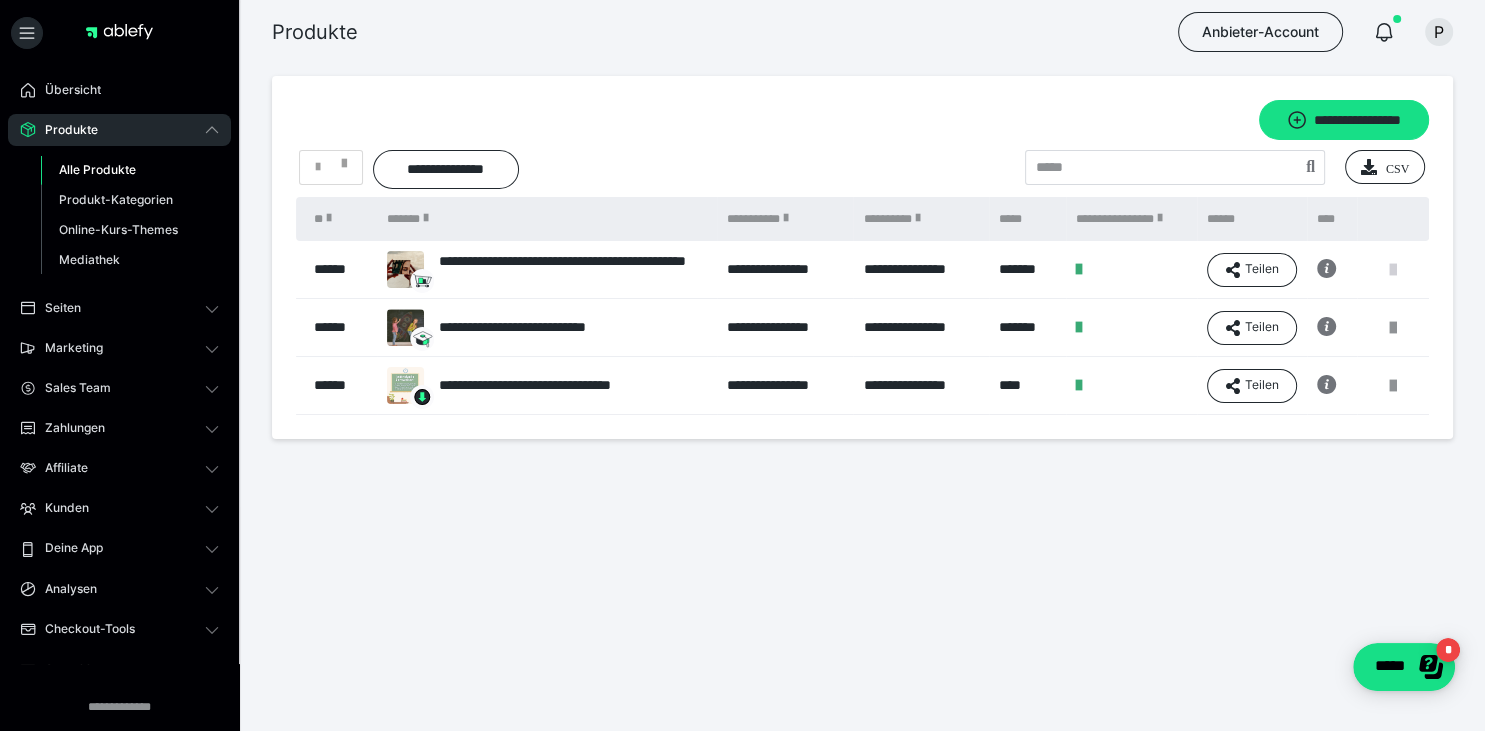 click at bounding box center [1393, 270] 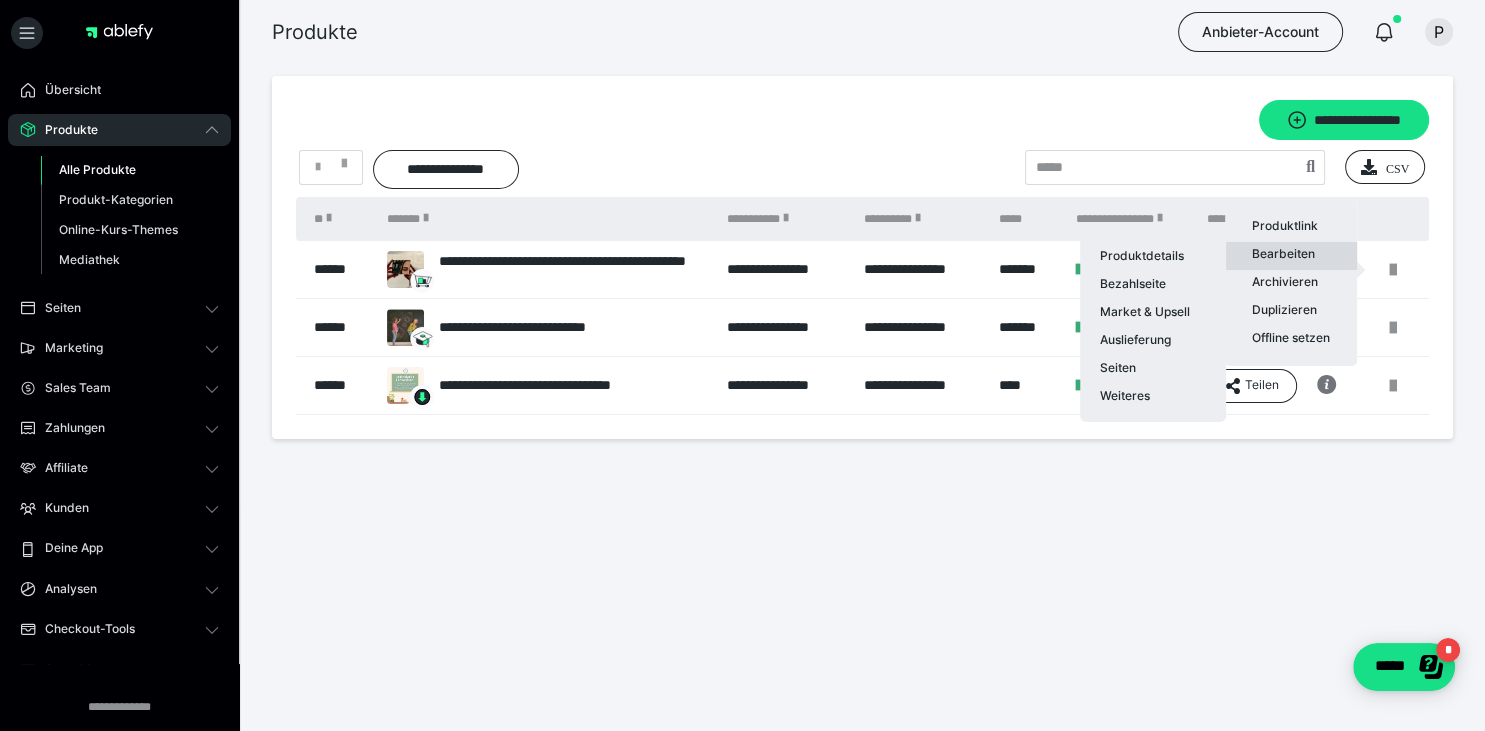 click on "Bearbeiten Produktdetails Bezahlseite Market & Upsell Auslieferung Seiten Weiteres" at bounding box center [1291, 256] 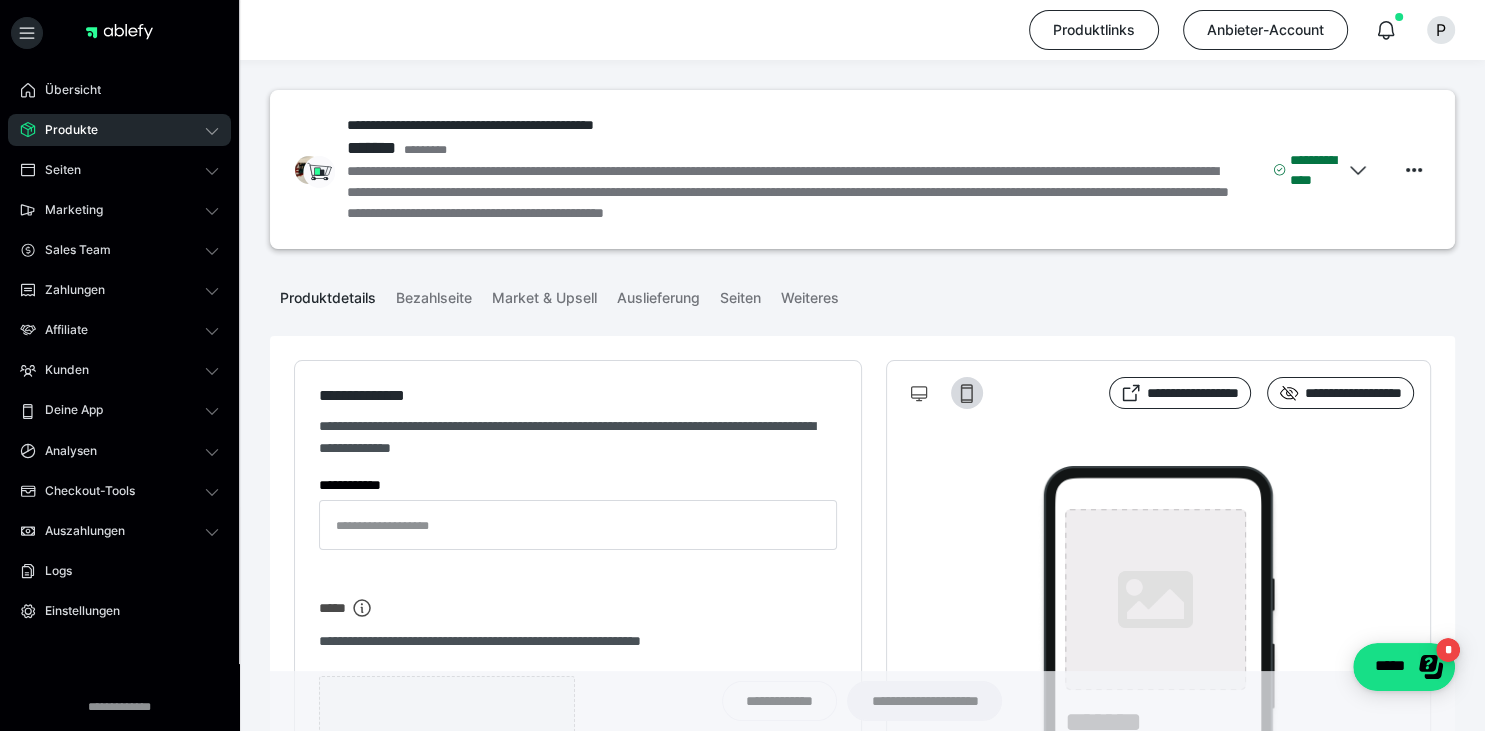 type on "**********" 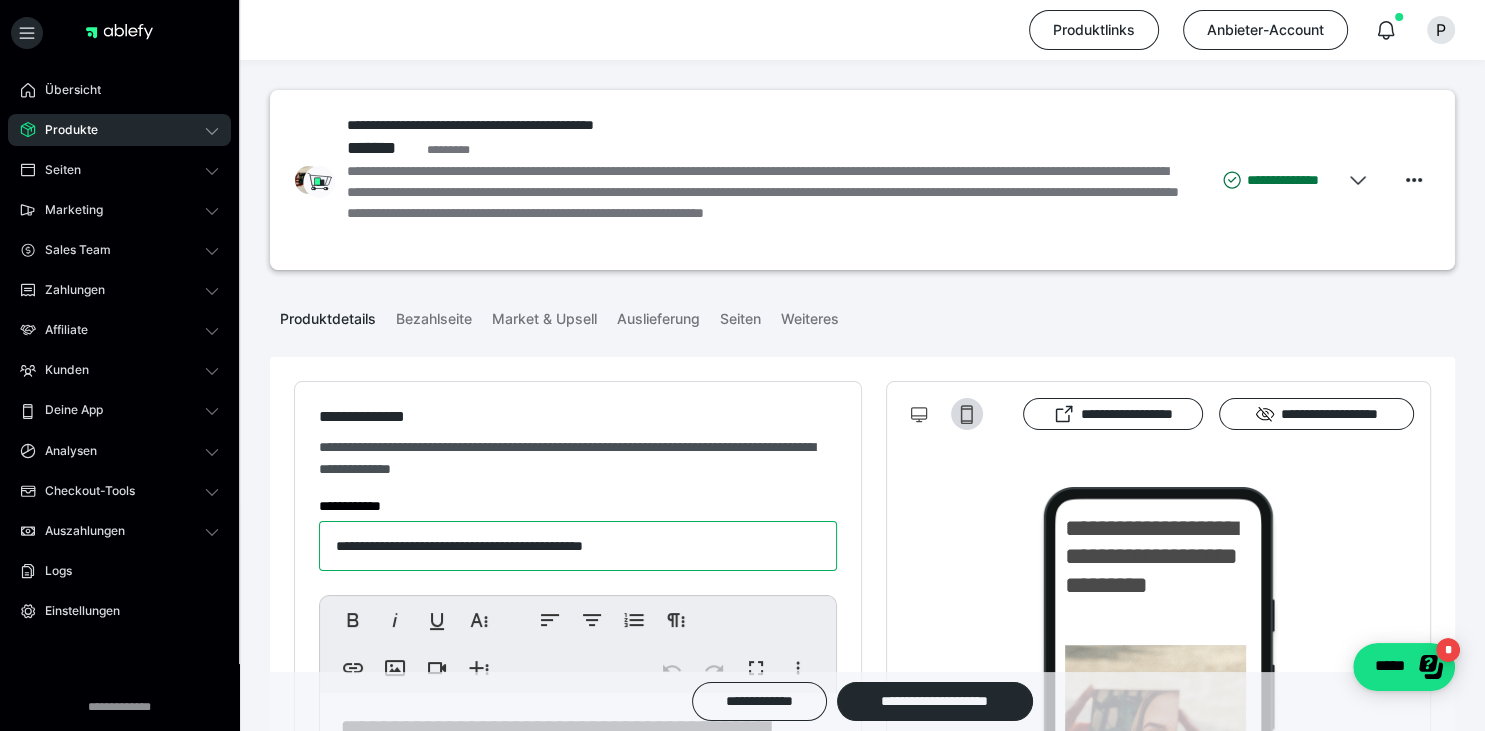 click on "**********" at bounding box center (578, 546) 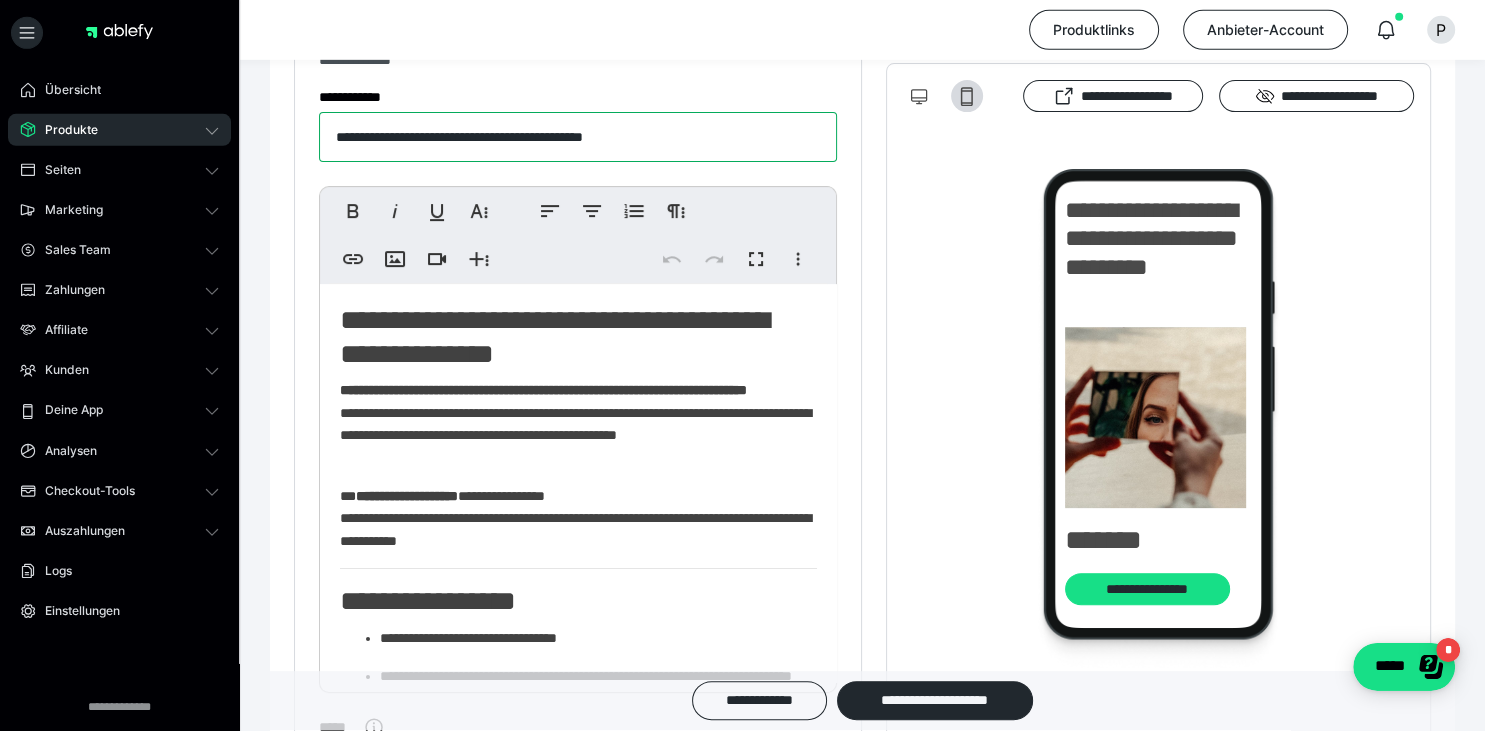 scroll, scrollTop: 0, scrollLeft: 0, axis: both 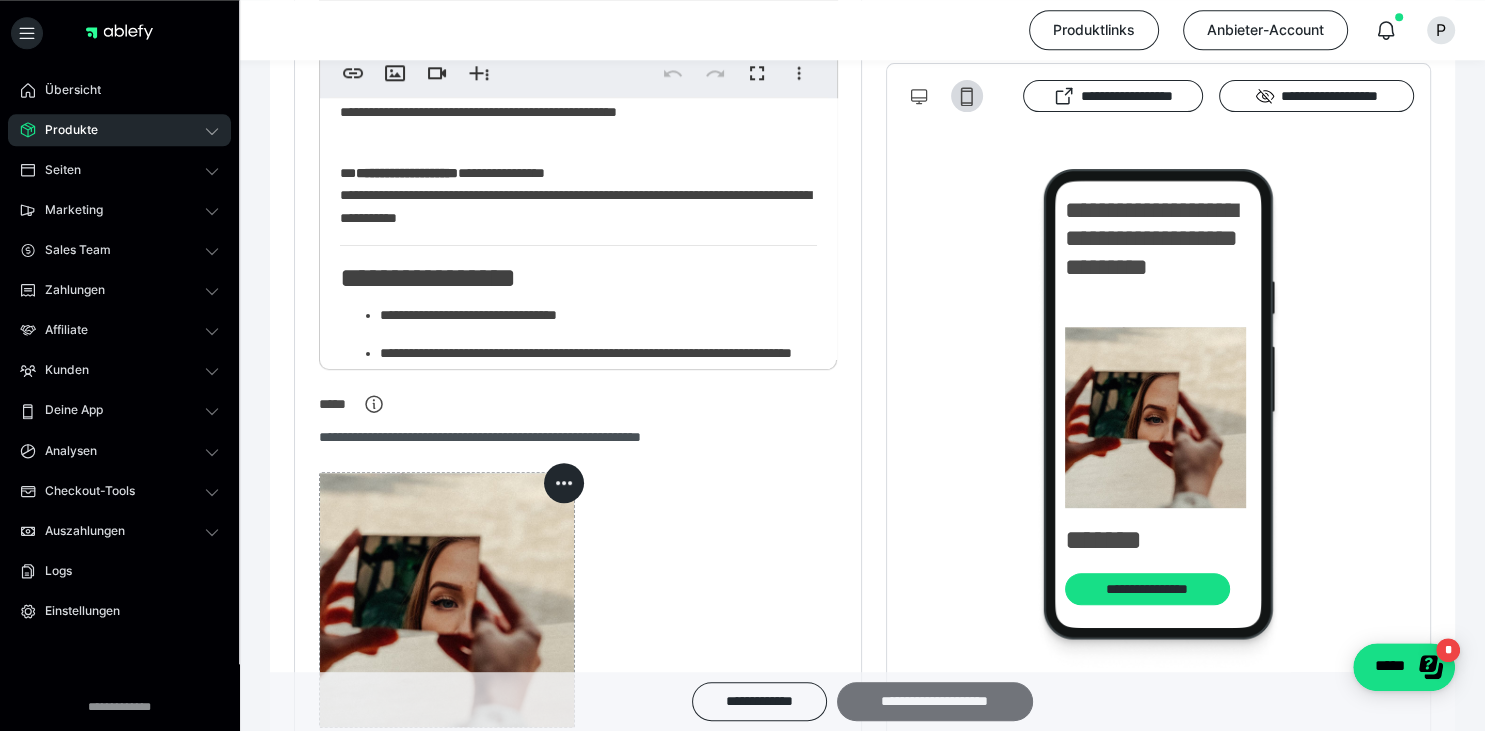 type on "**********" 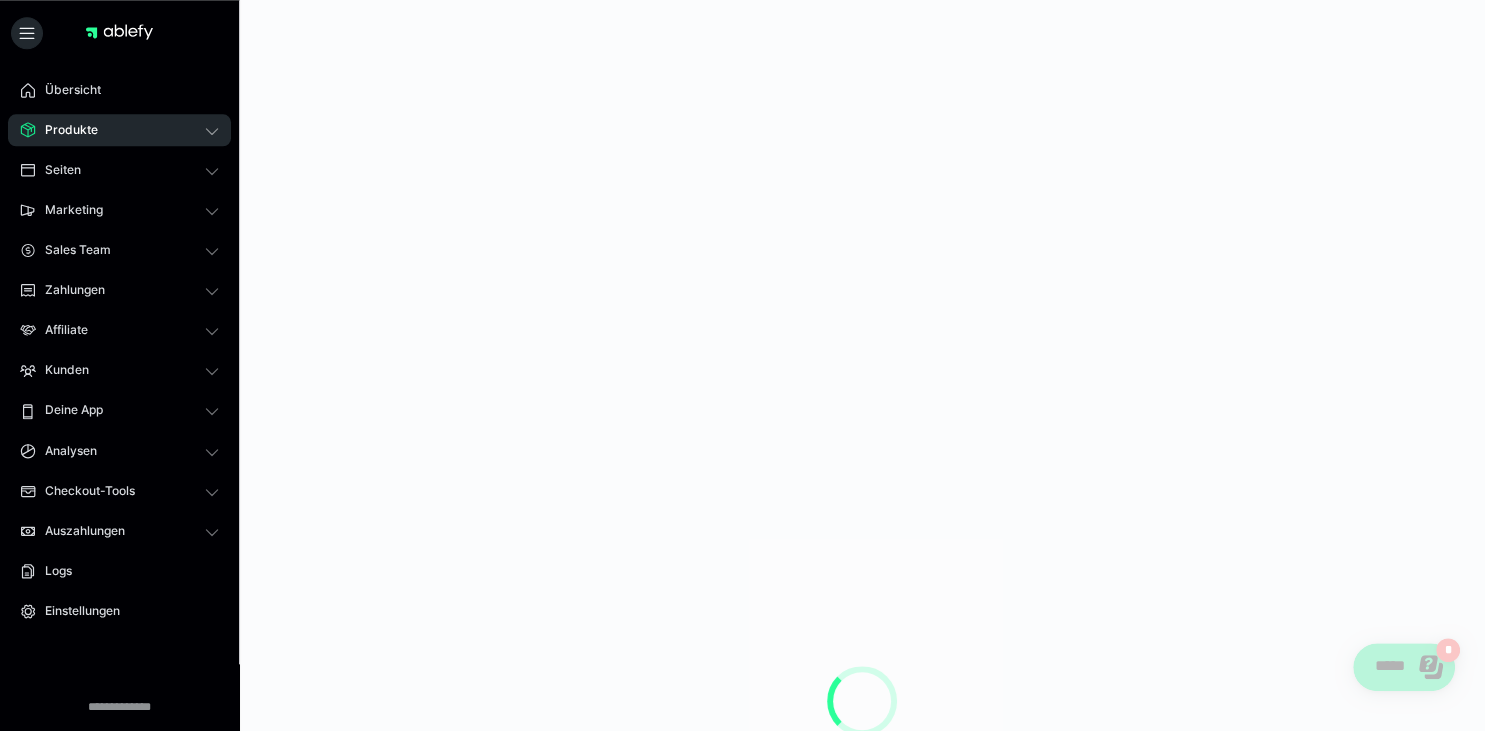 scroll, scrollTop: 0, scrollLeft: 0, axis: both 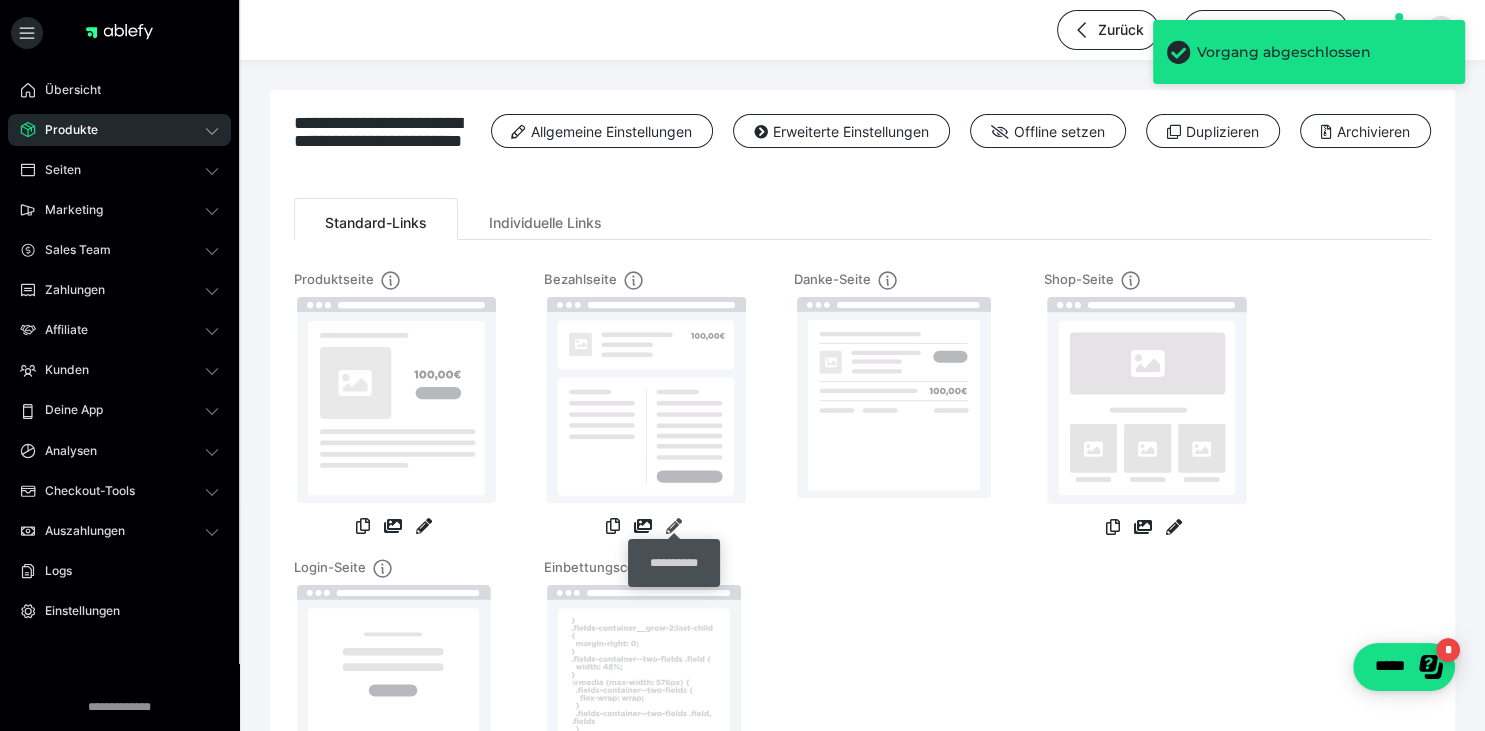 click at bounding box center [674, 526] 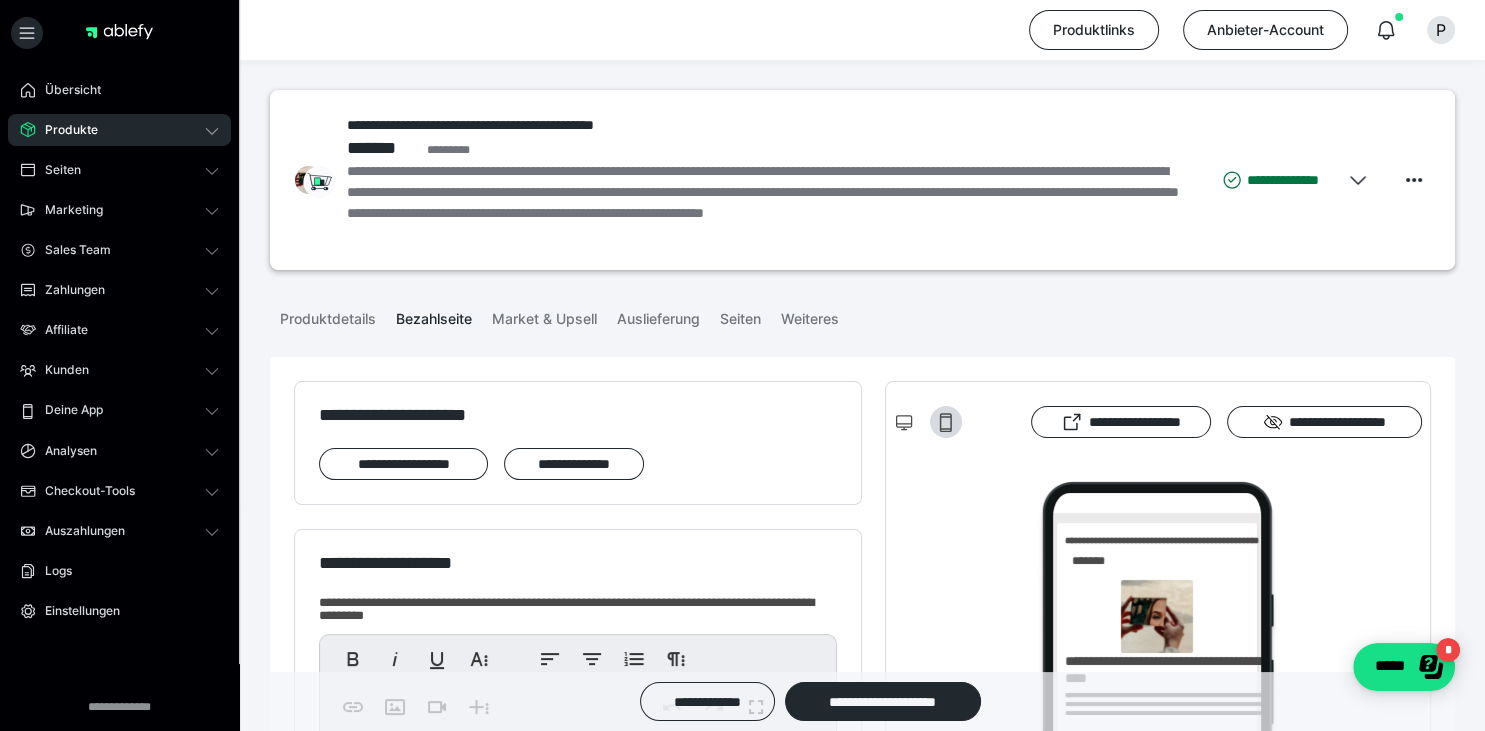 scroll, scrollTop: 0, scrollLeft: 0, axis: both 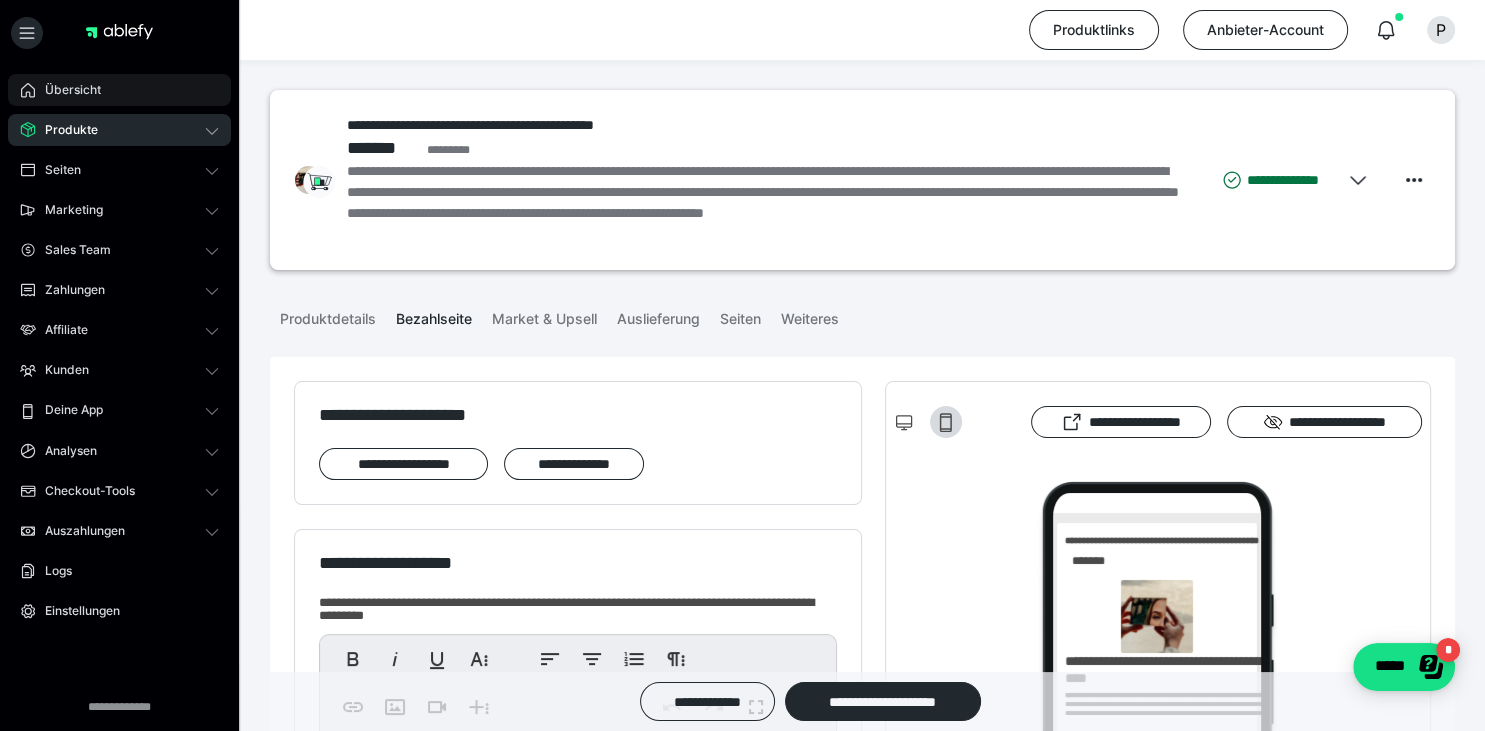 click on "Übersicht" at bounding box center (66, 90) 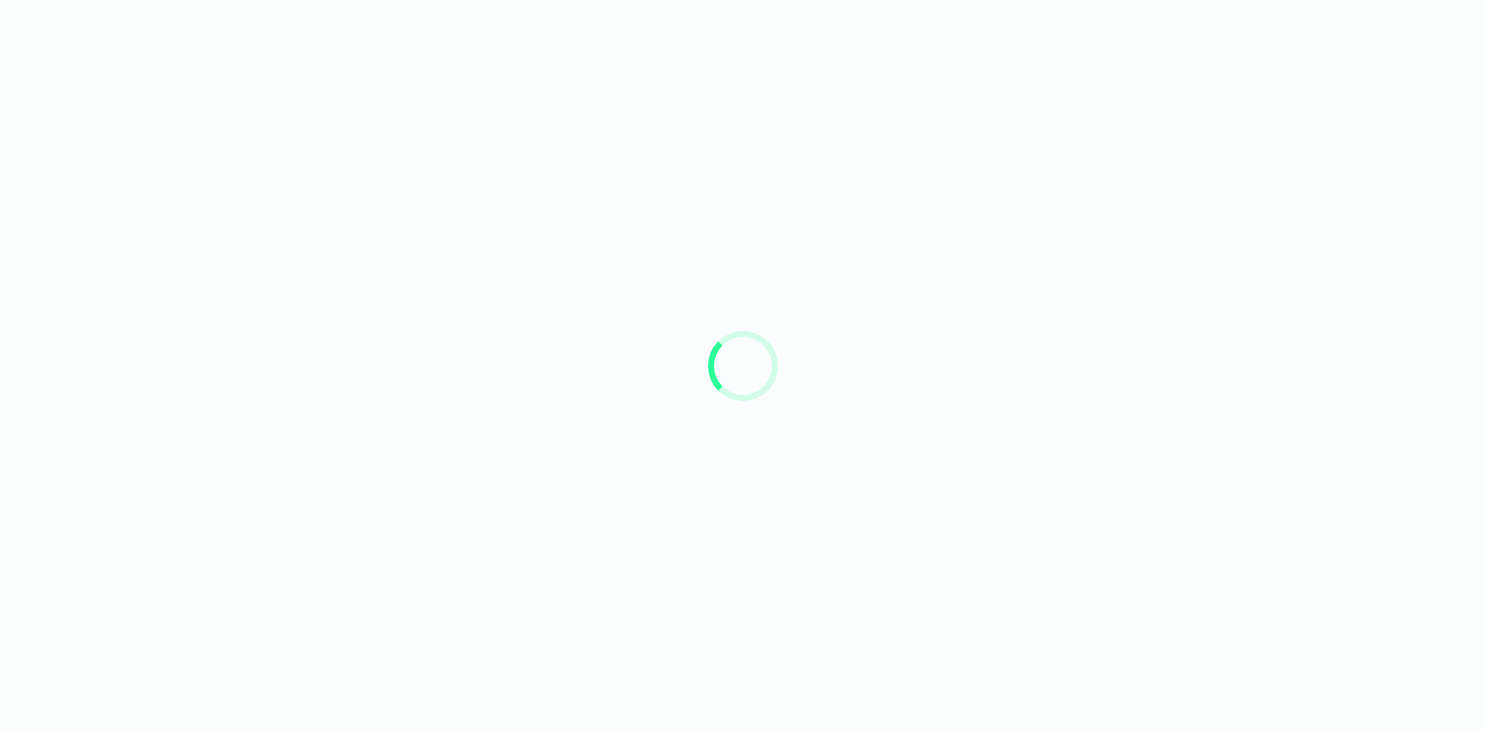 scroll, scrollTop: 0, scrollLeft: 0, axis: both 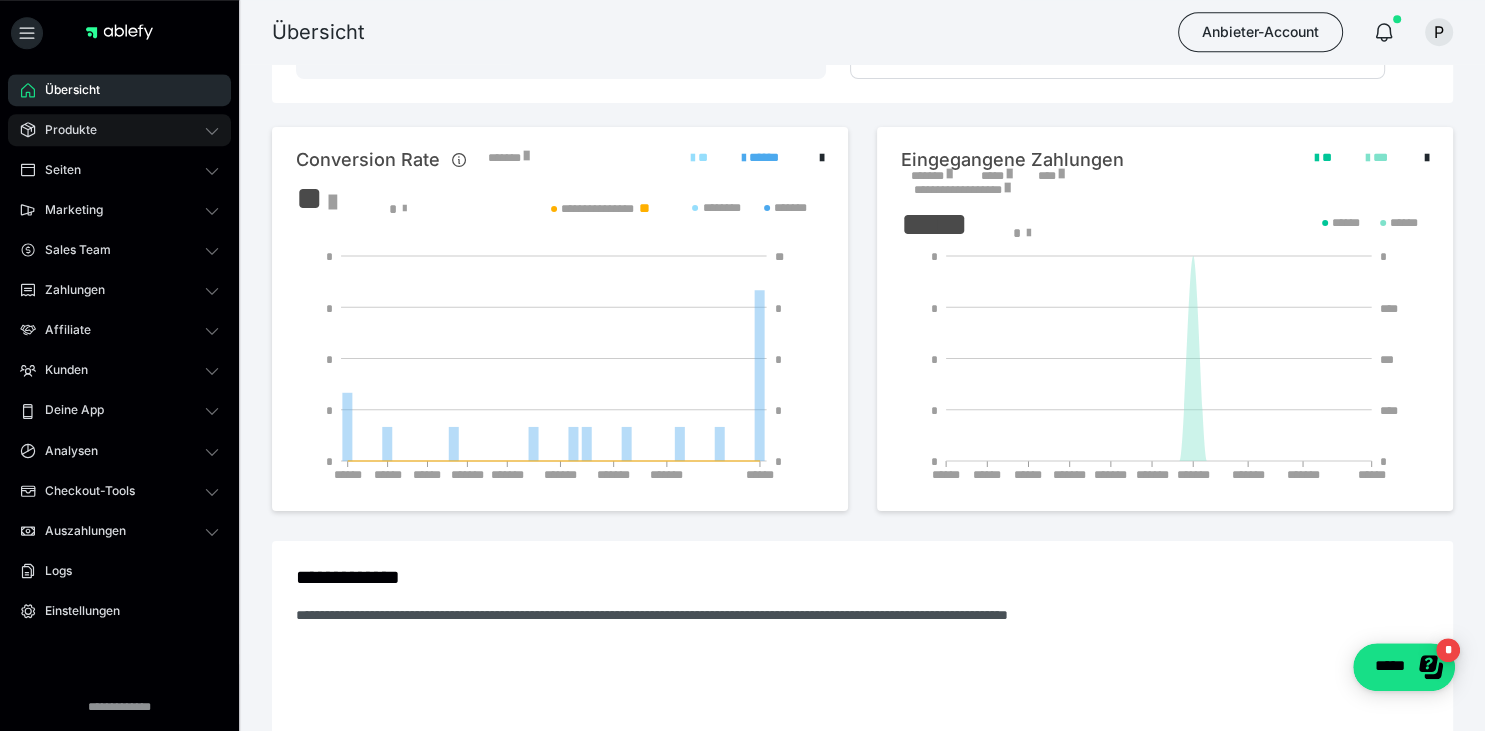 click on "Produkte" at bounding box center (64, 130) 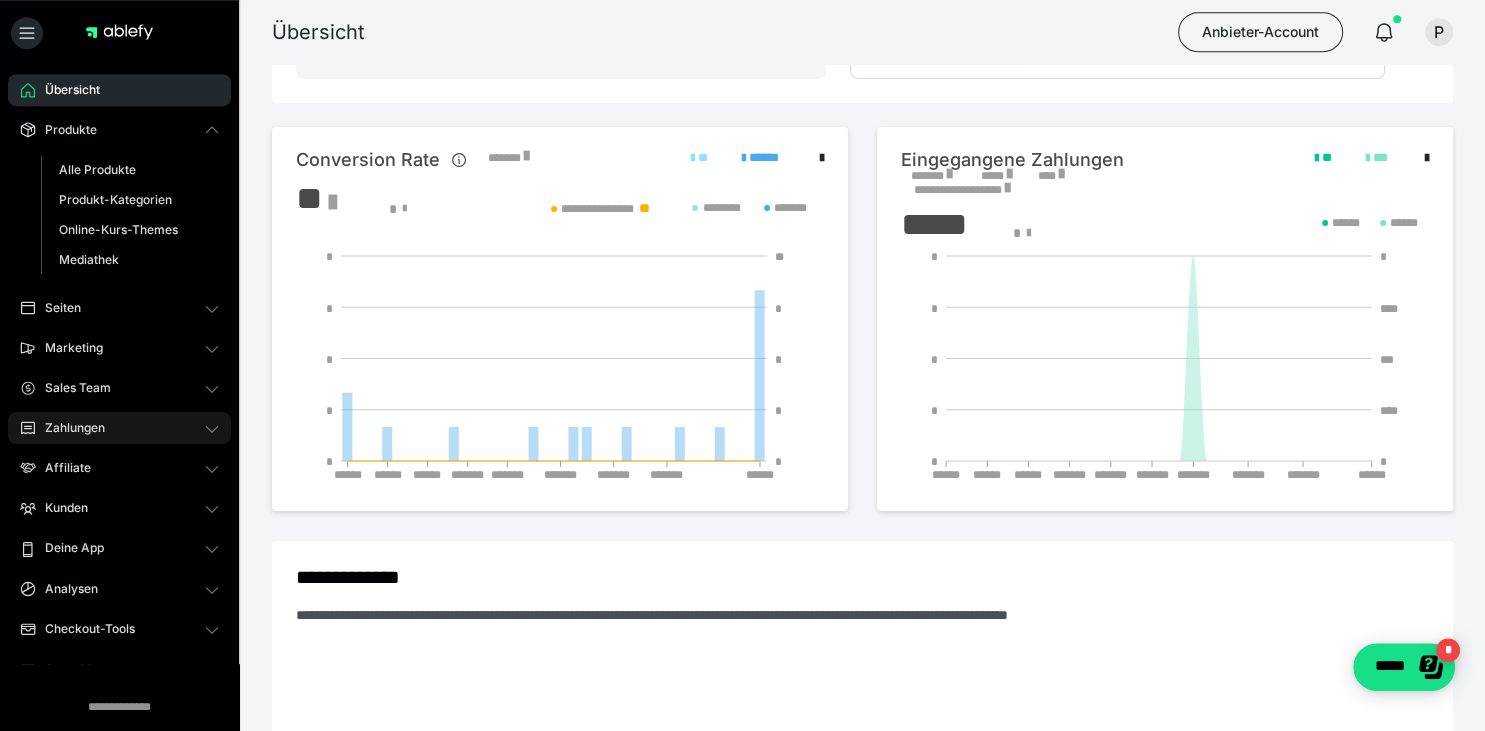 click on "Zahlungen" at bounding box center [119, 428] 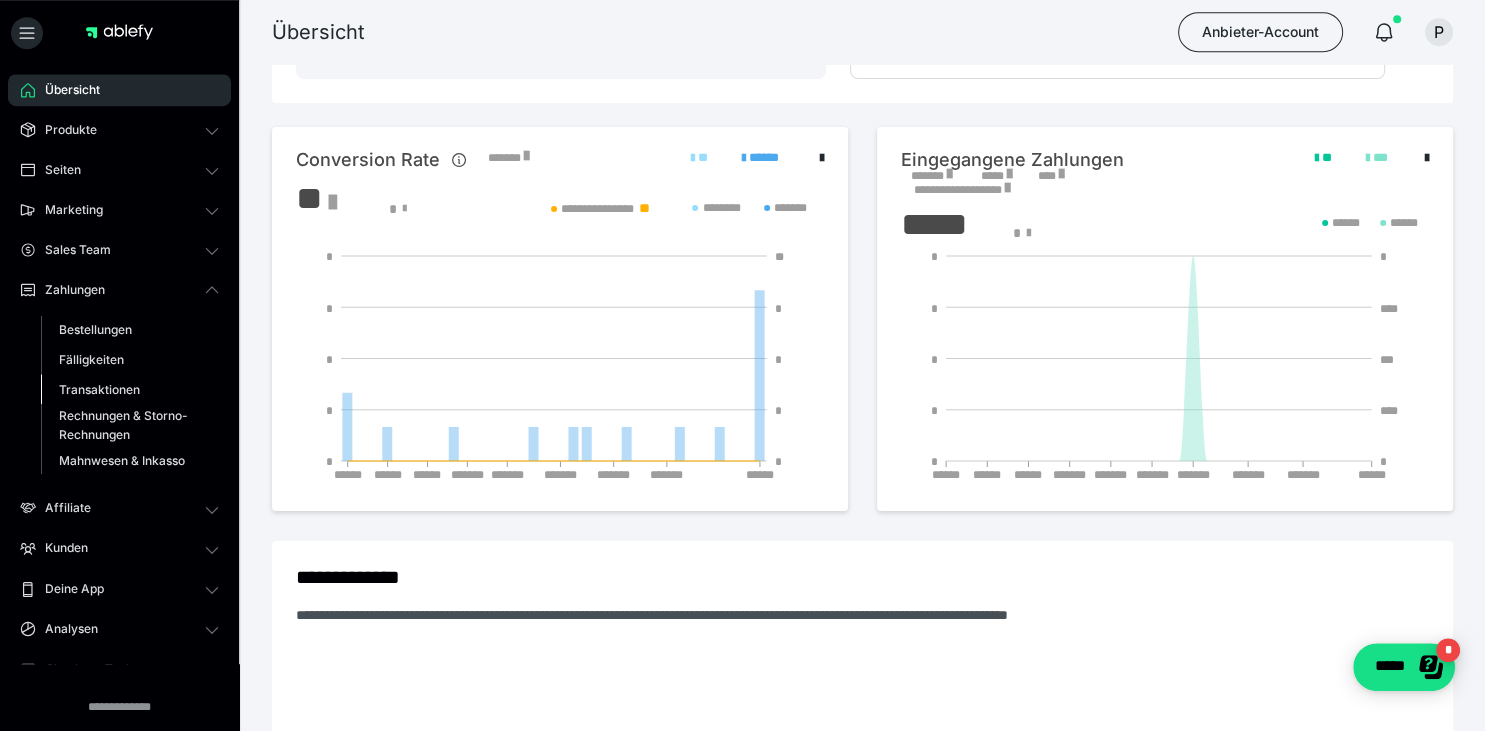 click on "Transaktionen" at bounding box center (99, 389) 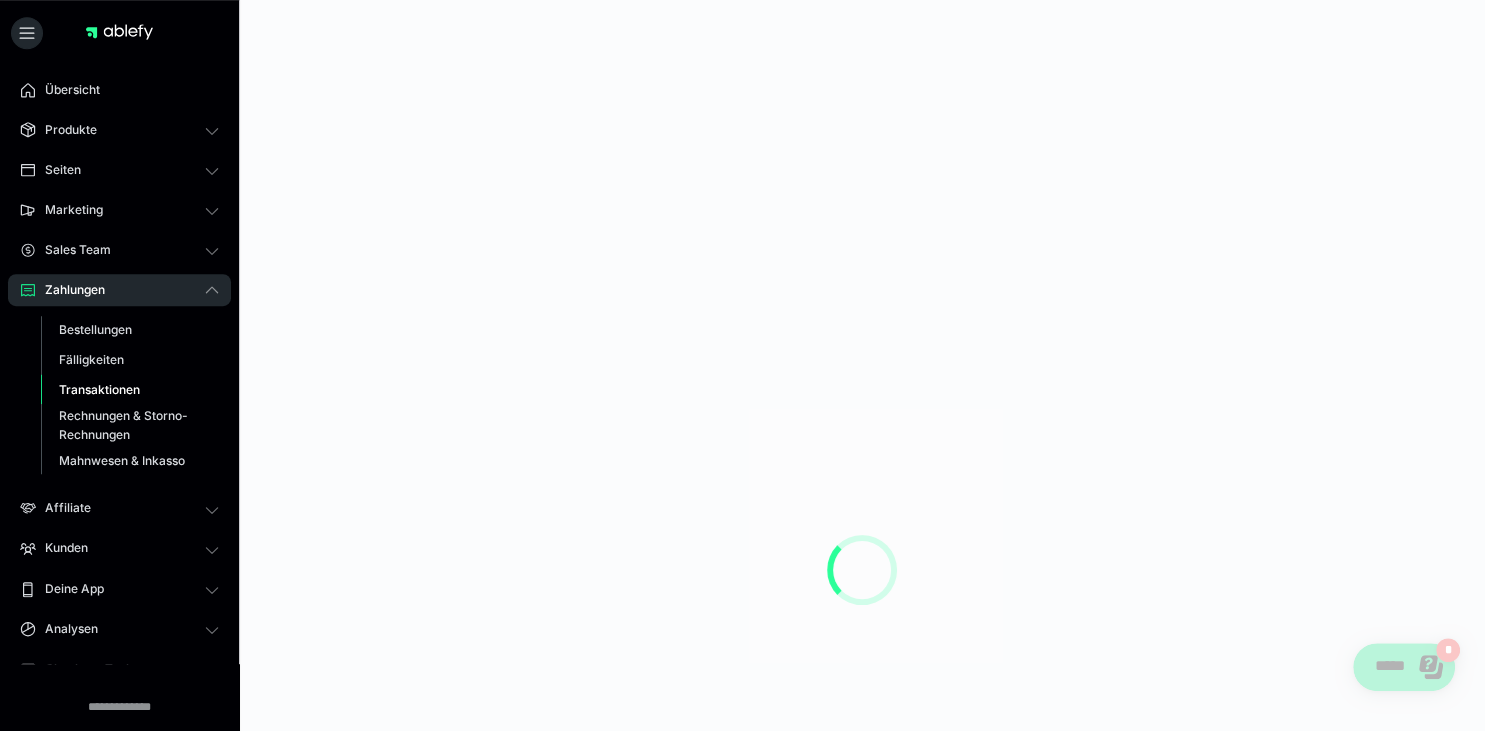 scroll, scrollTop: 0, scrollLeft: 0, axis: both 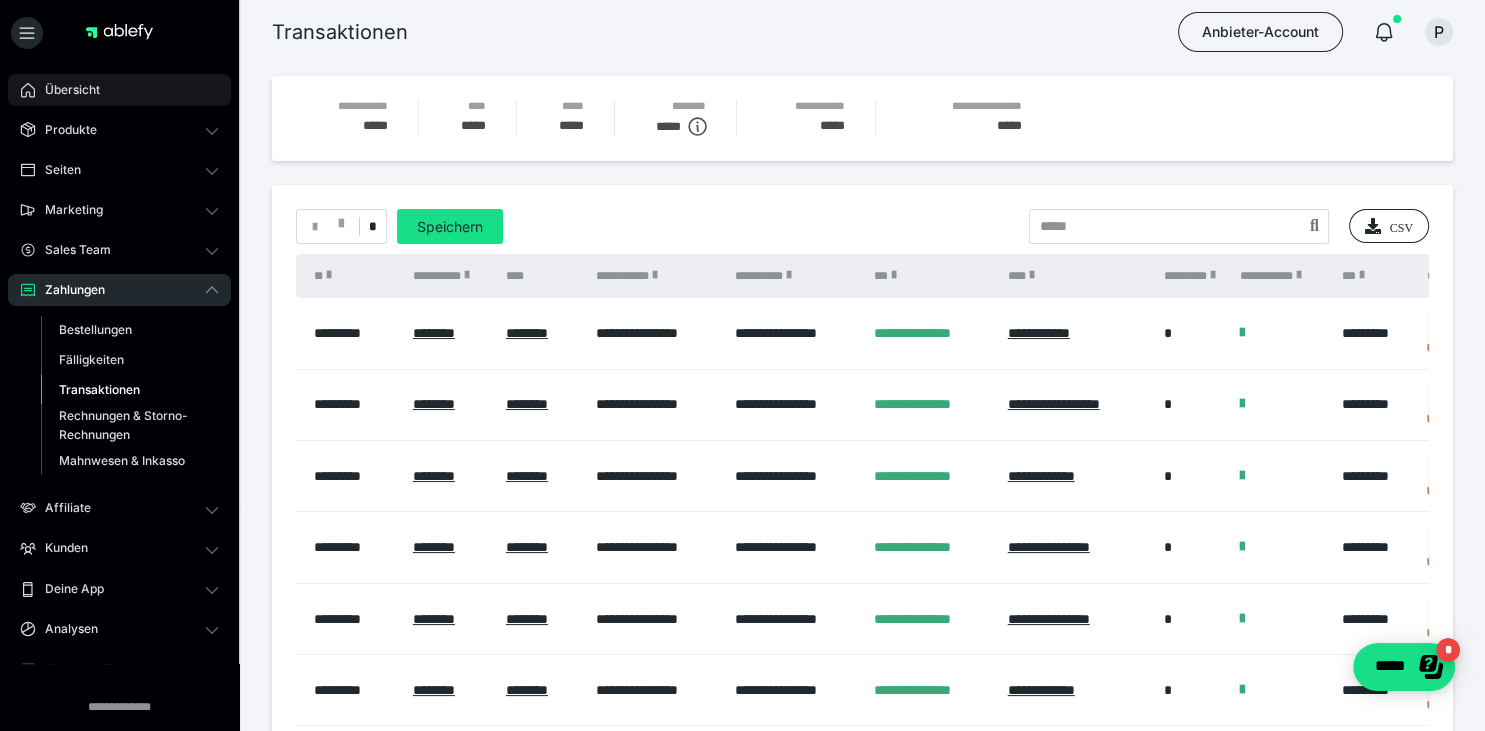 click on "Übersicht" at bounding box center [65, 90] 